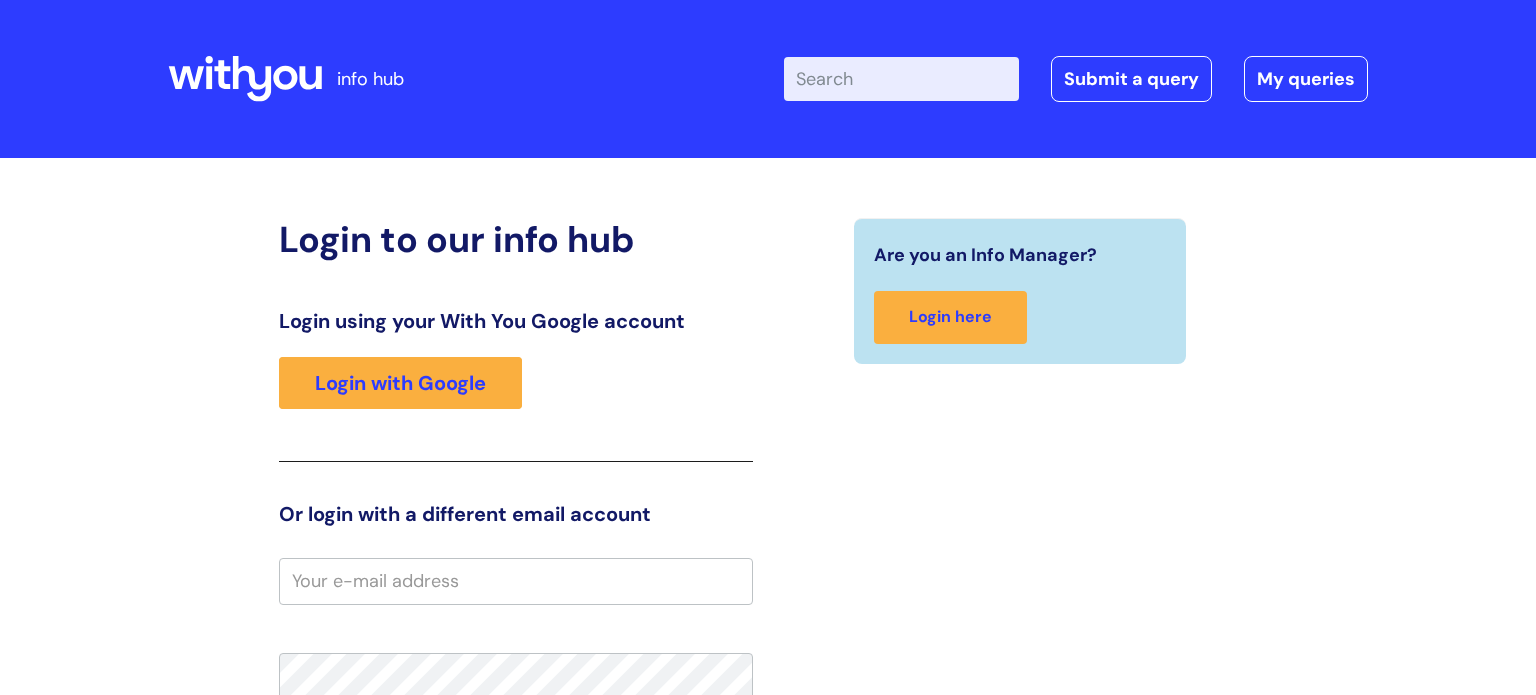 scroll, scrollTop: 0, scrollLeft: 0, axis: both 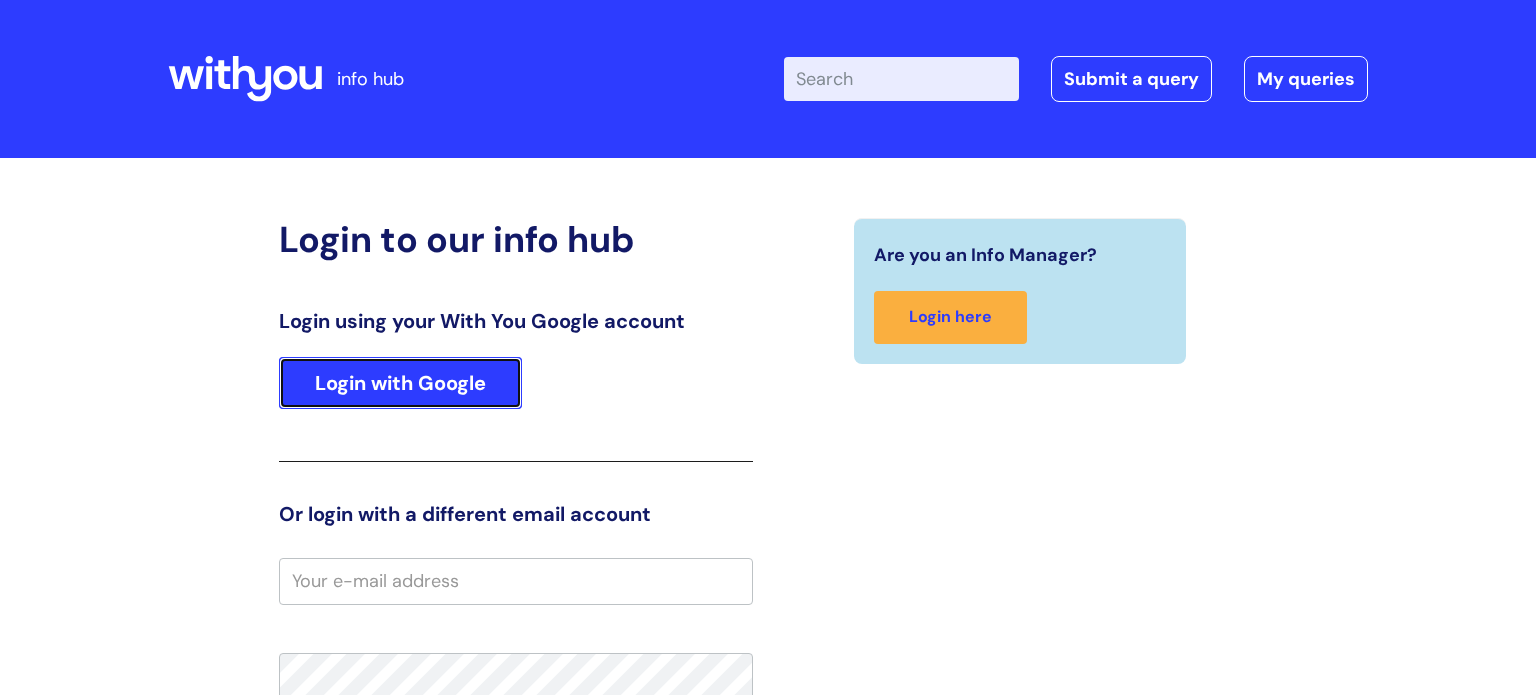 click on "Login with Google" at bounding box center (400, 383) 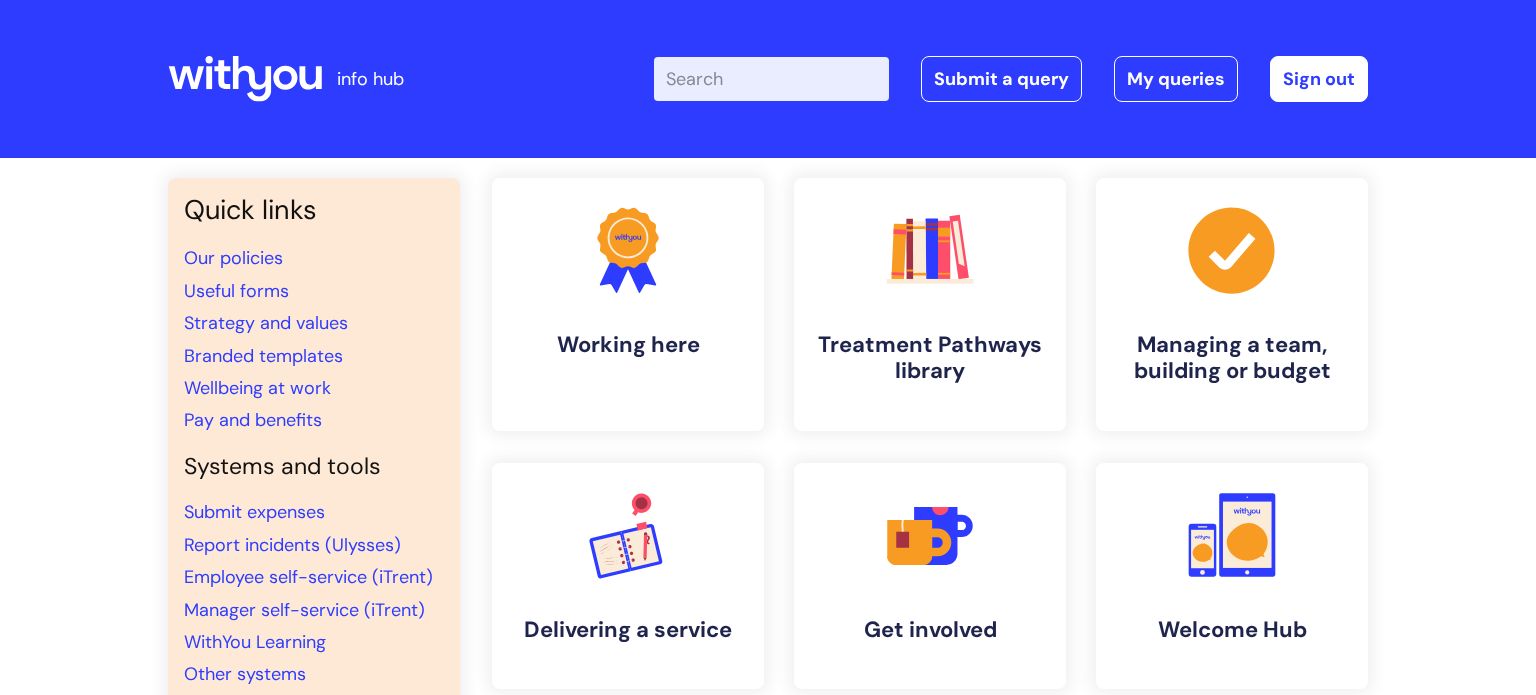 scroll, scrollTop: 0, scrollLeft: 0, axis: both 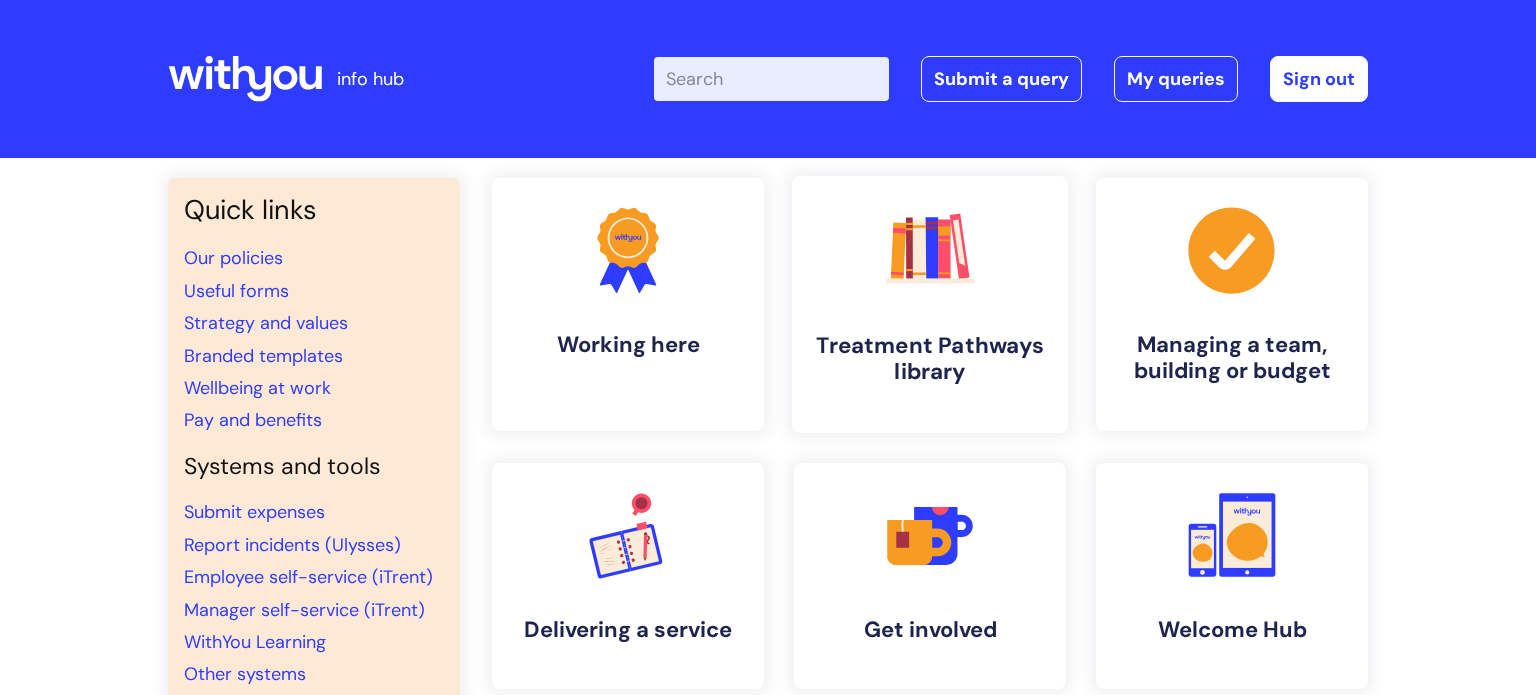 click on ".cls-1{fill:#f89b22;}.cls-1,.cls-2,.cls-3,.cls-4,.cls-5,.cls-6,.cls-7{stroke-width:0px;}.cls-2{fill:#2d3cff;}.cls-3{fill:#3b2060;}.cls-4{fill:#5763ff;}.cls-5{fill:#a53144;}.cls-6{fill:#fe4e69;}.cls-7{fill:#028177;}
Treatment Pathways library" at bounding box center (930, 304) 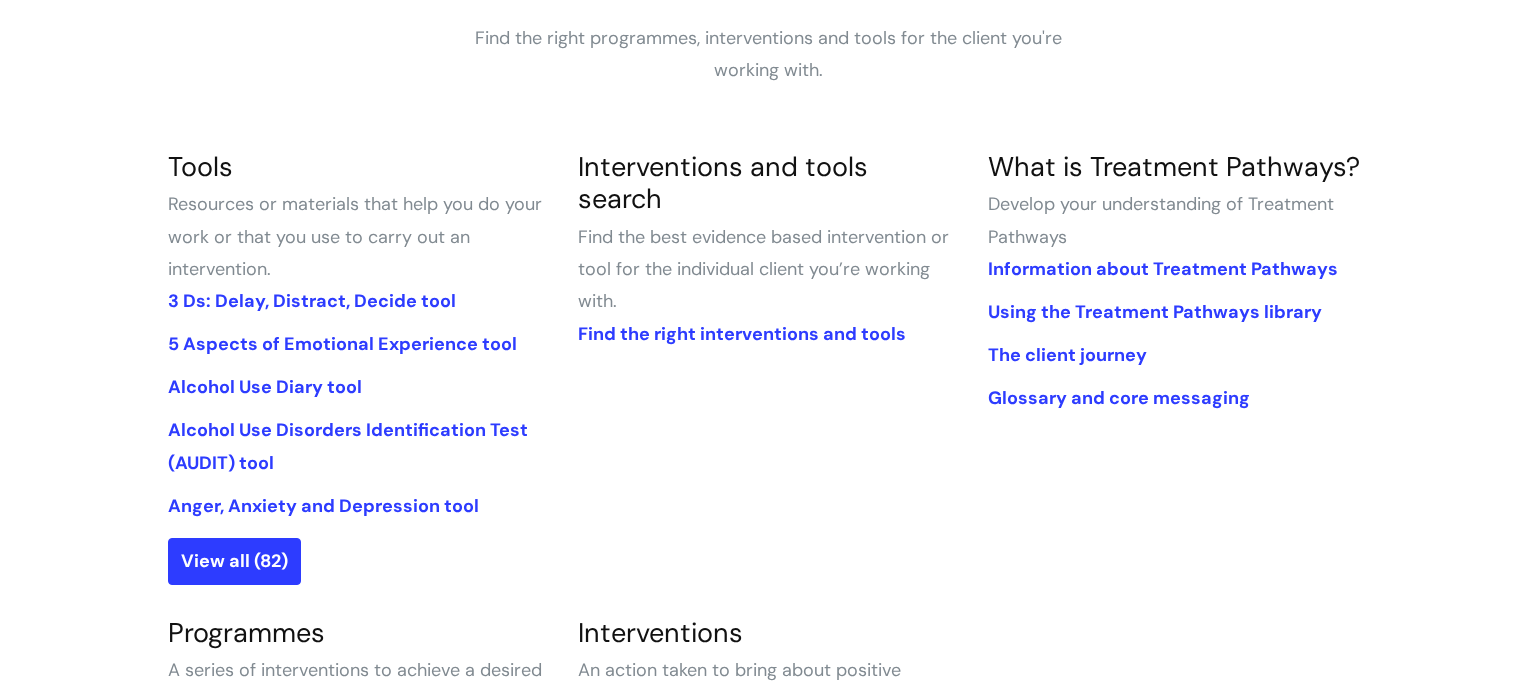 scroll, scrollTop: 383, scrollLeft: 0, axis: vertical 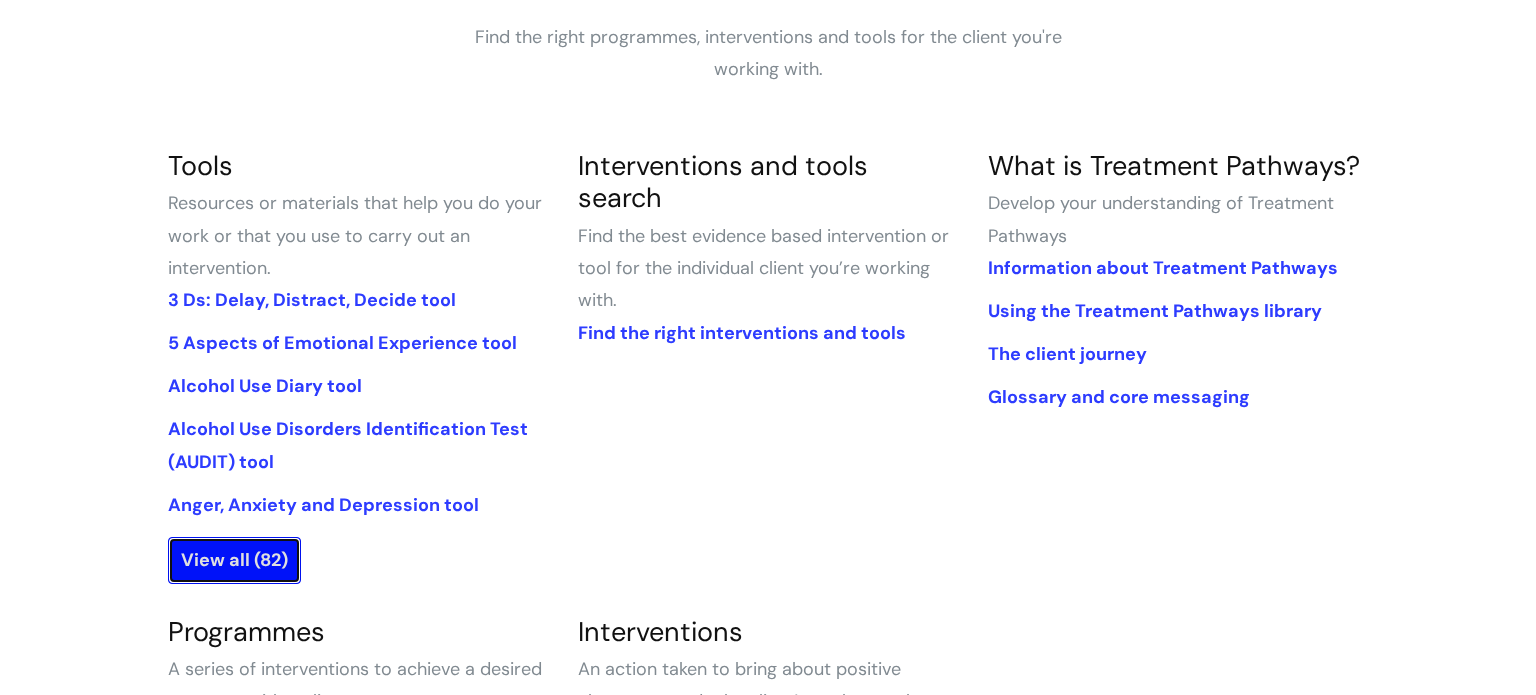 click on "View all (82)" at bounding box center (234, 560) 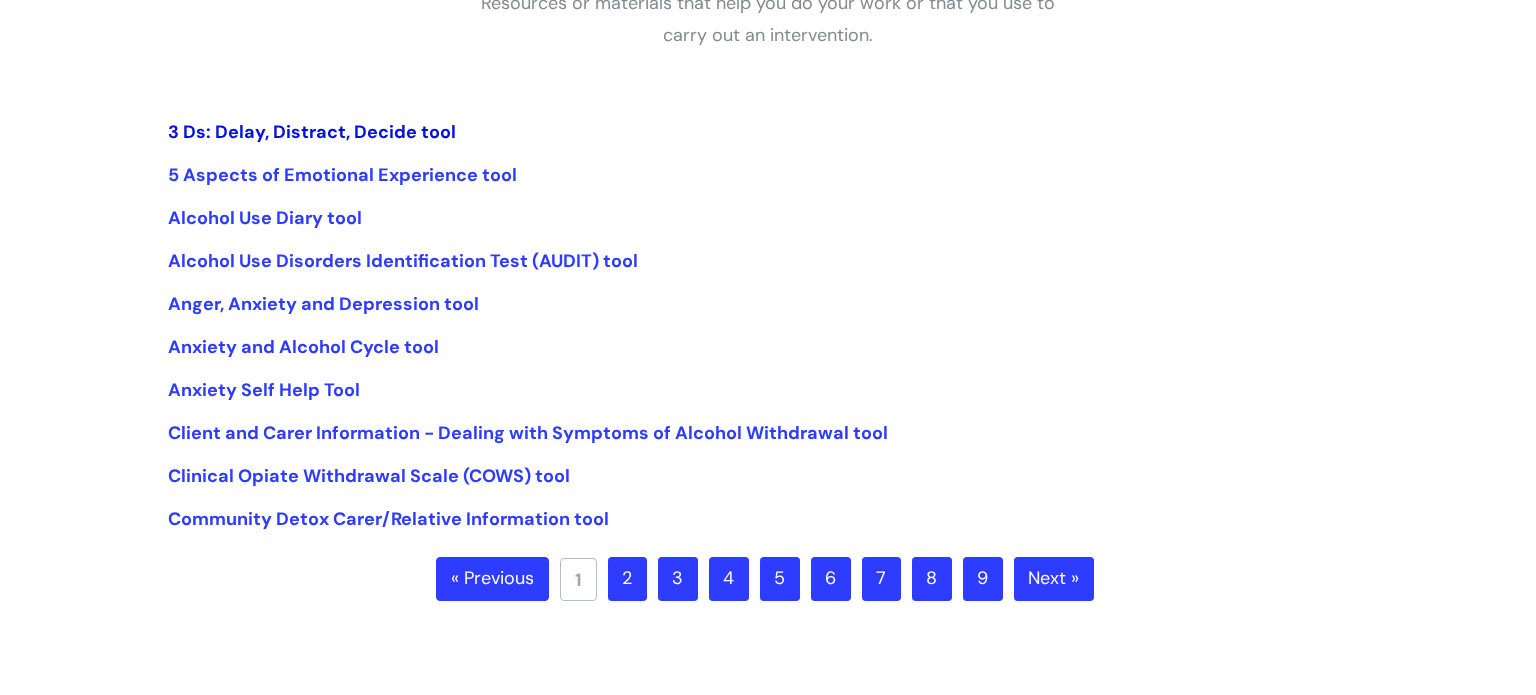 scroll, scrollTop: 419, scrollLeft: 0, axis: vertical 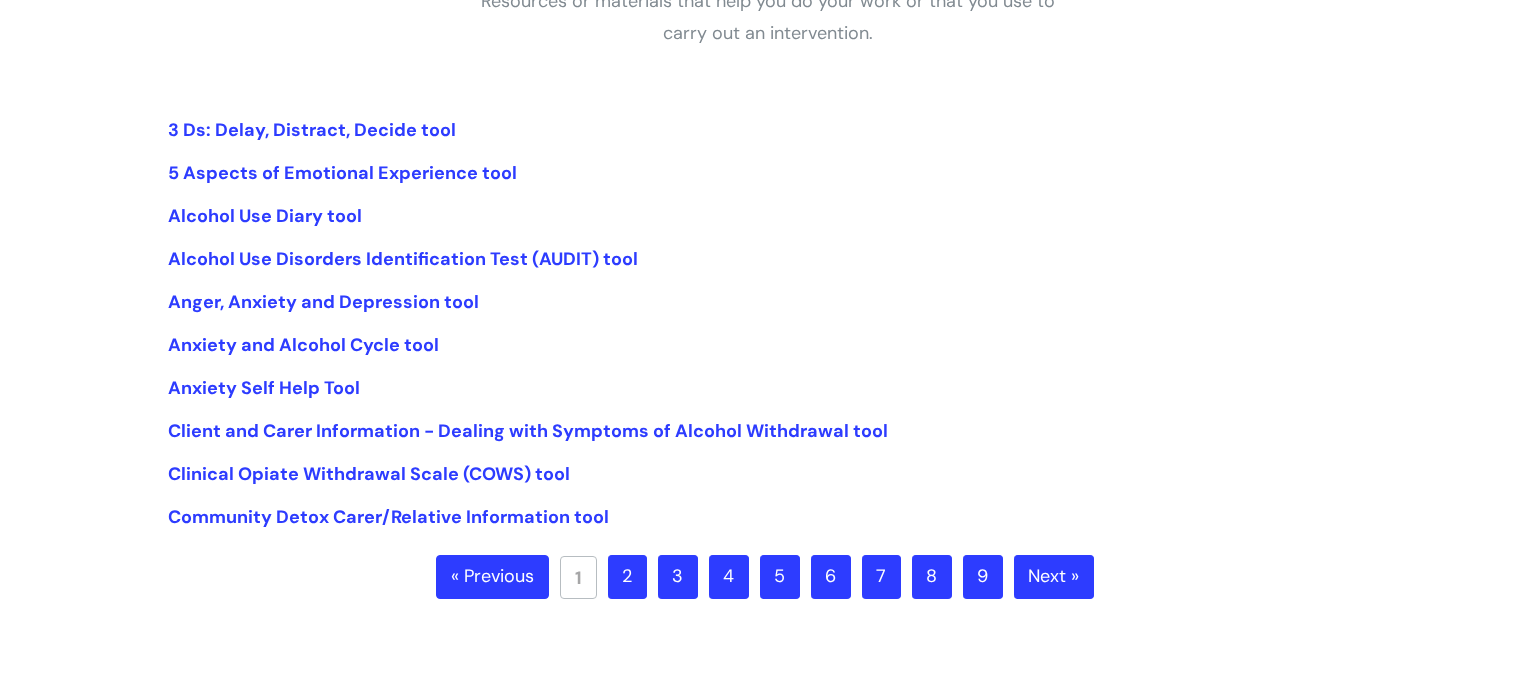 click on "2" at bounding box center [627, 577] 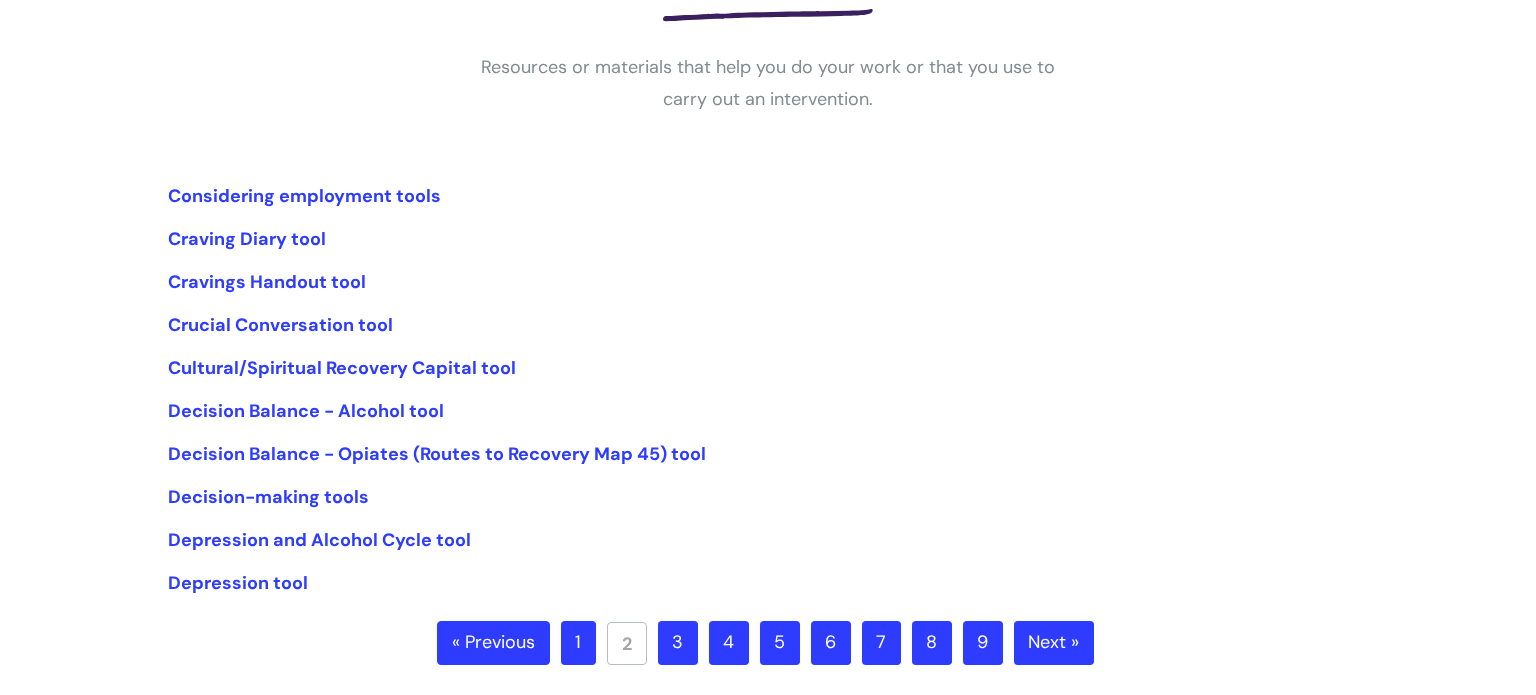 scroll, scrollTop: 360, scrollLeft: 0, axis: vertical 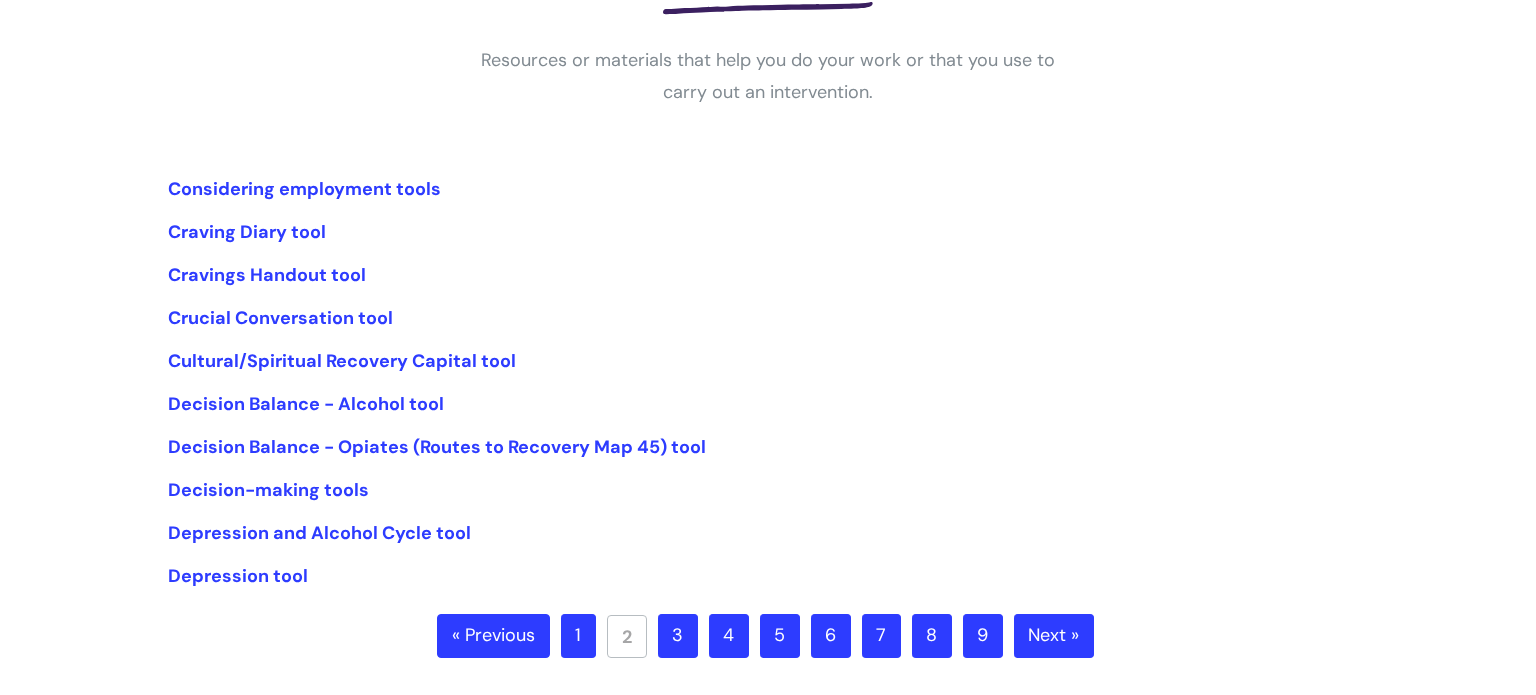 click on "« Previous   1   2   3   4   5   6   7   8   9   Next »" at bounding box center (768, 649) 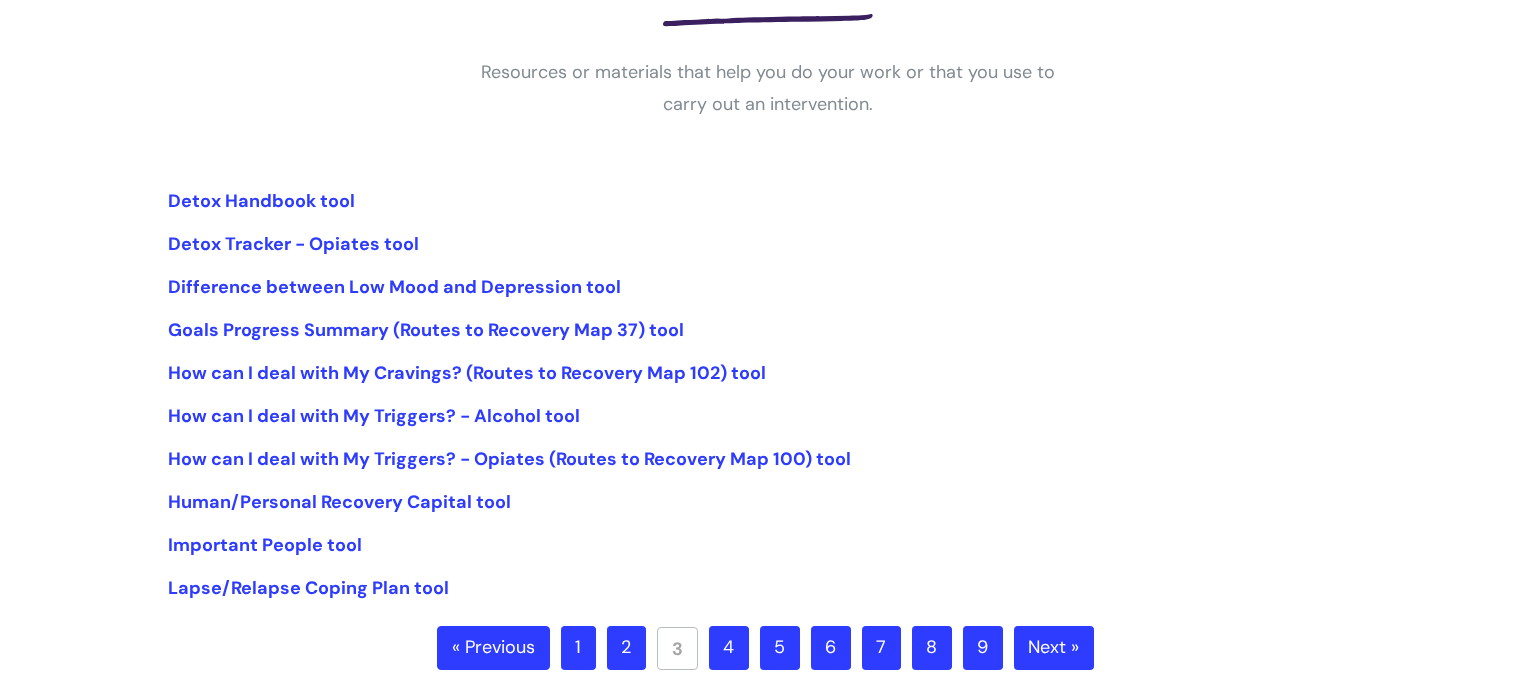 scroll, scrollTop: 352, scrollLeft: 0, axis: vertical 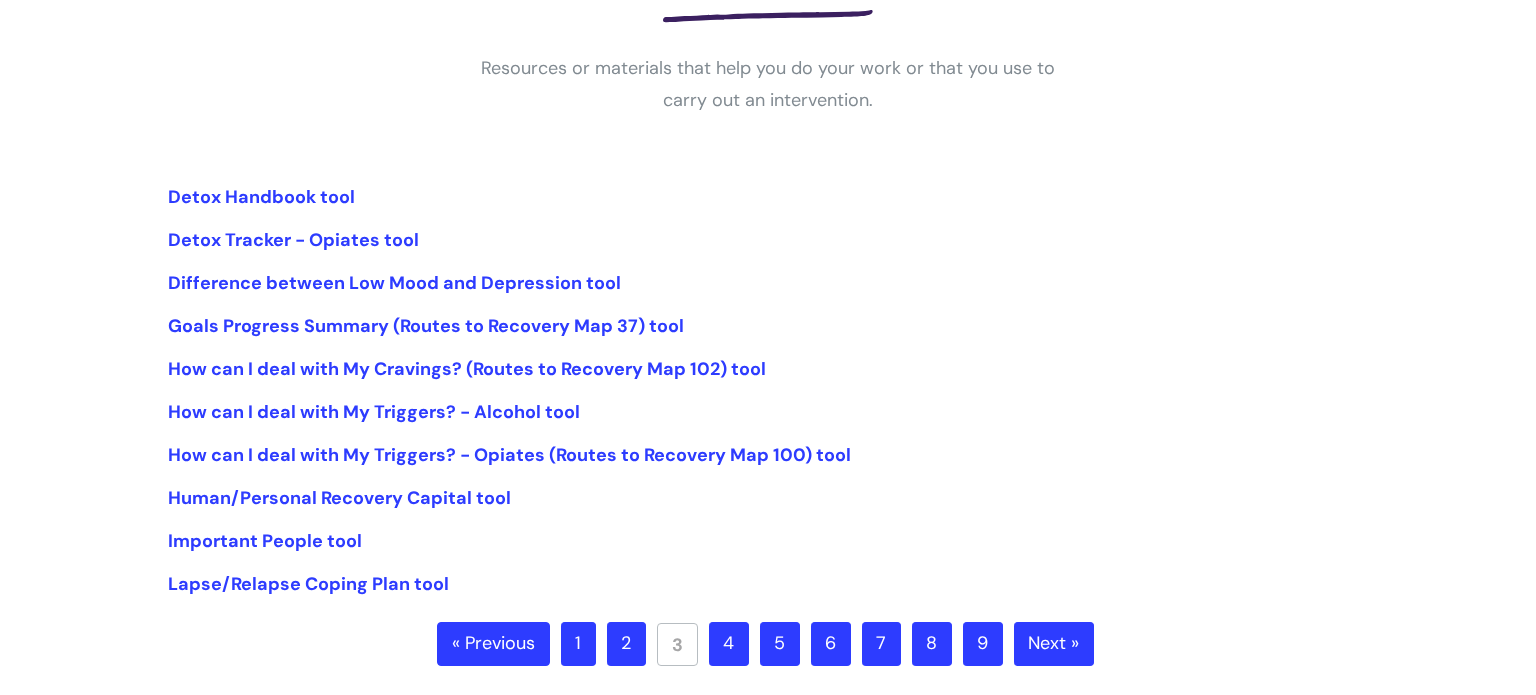 click on "4" at bounding box center [729, 644] 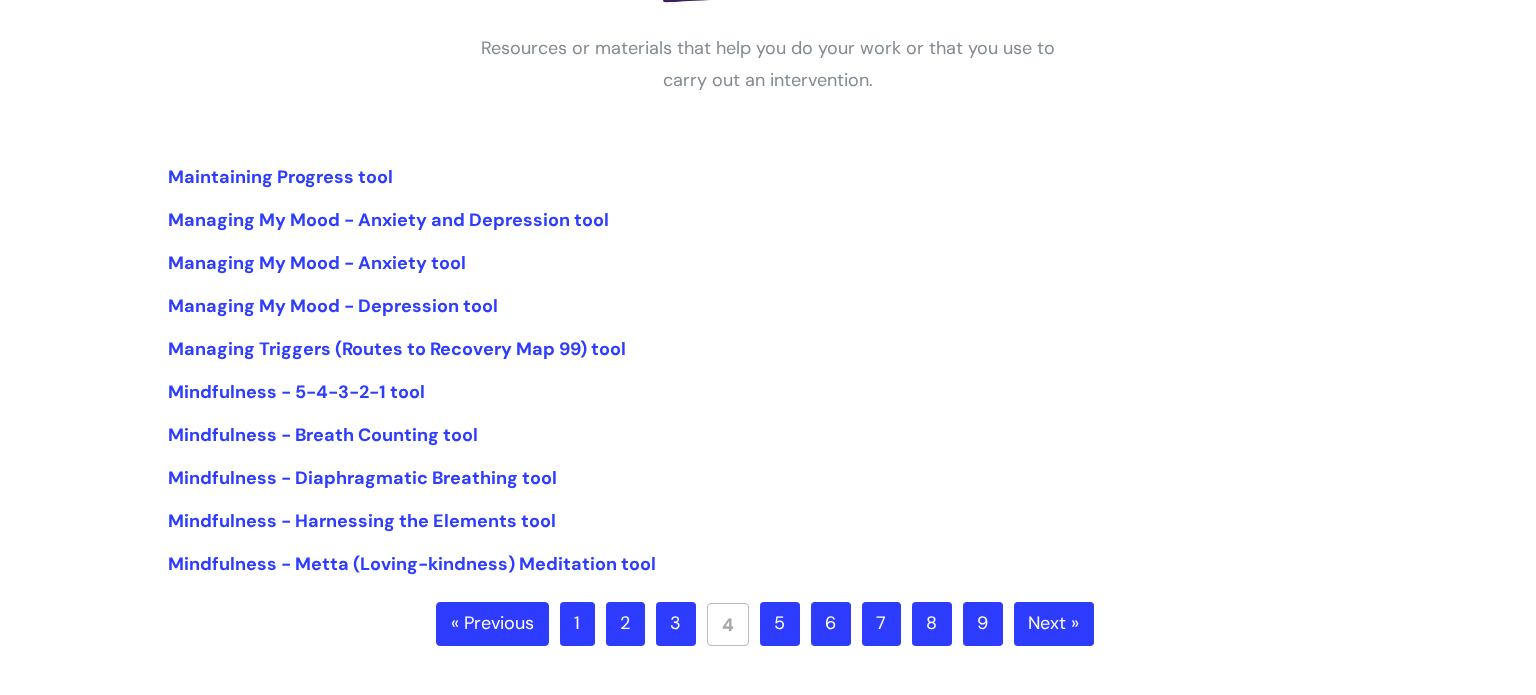 scroll, scrollTop: 374, scrollLeft: 0, axis: vertical 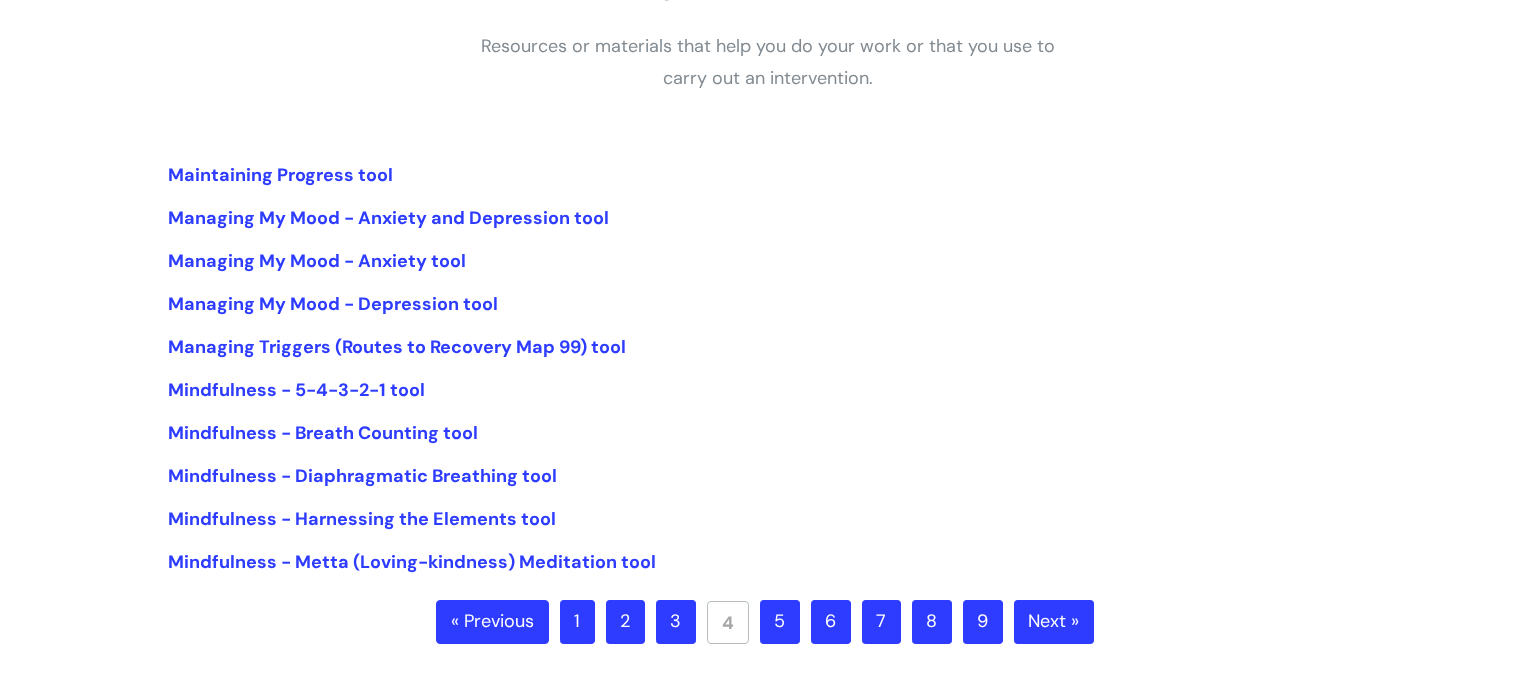 click on "5" at bounding box center [780, 622] 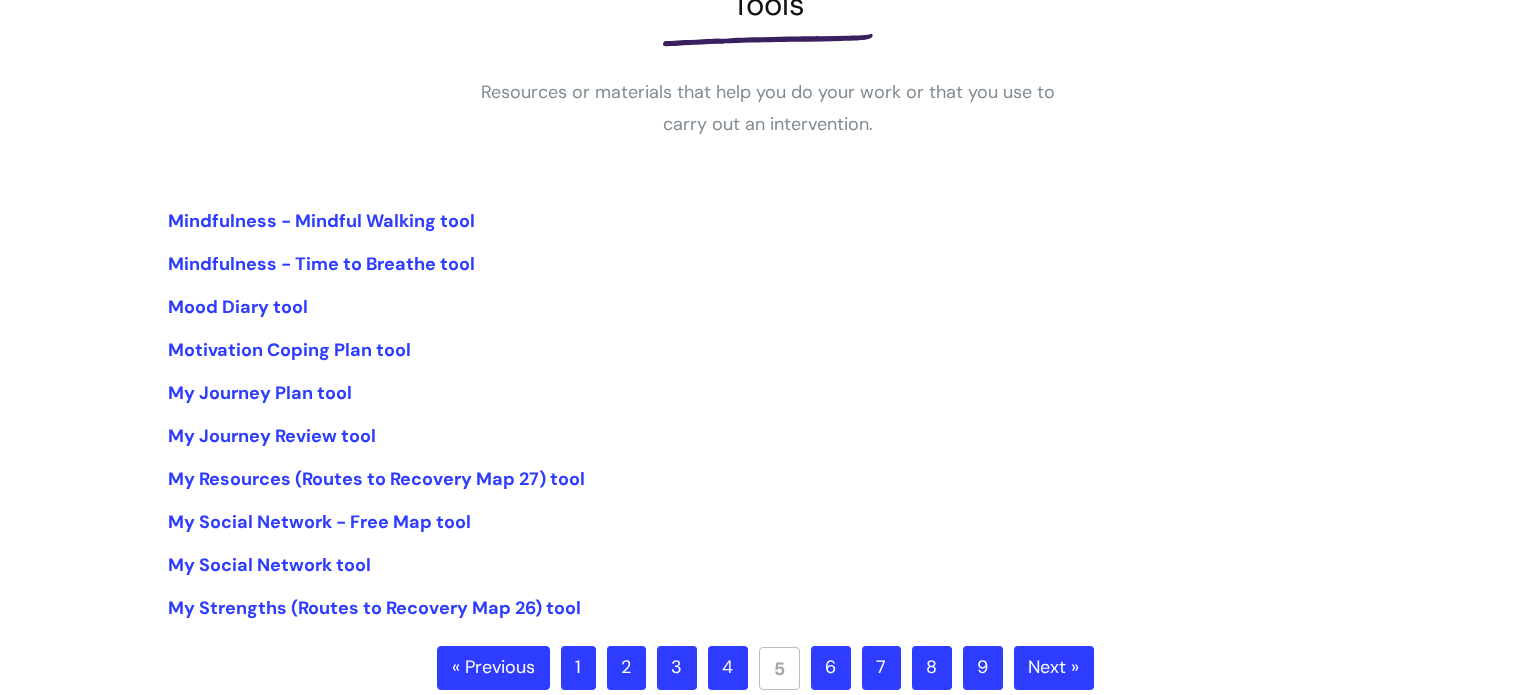 scroll, scrollTop: 328, scrollLeft: 0, axis: vertical 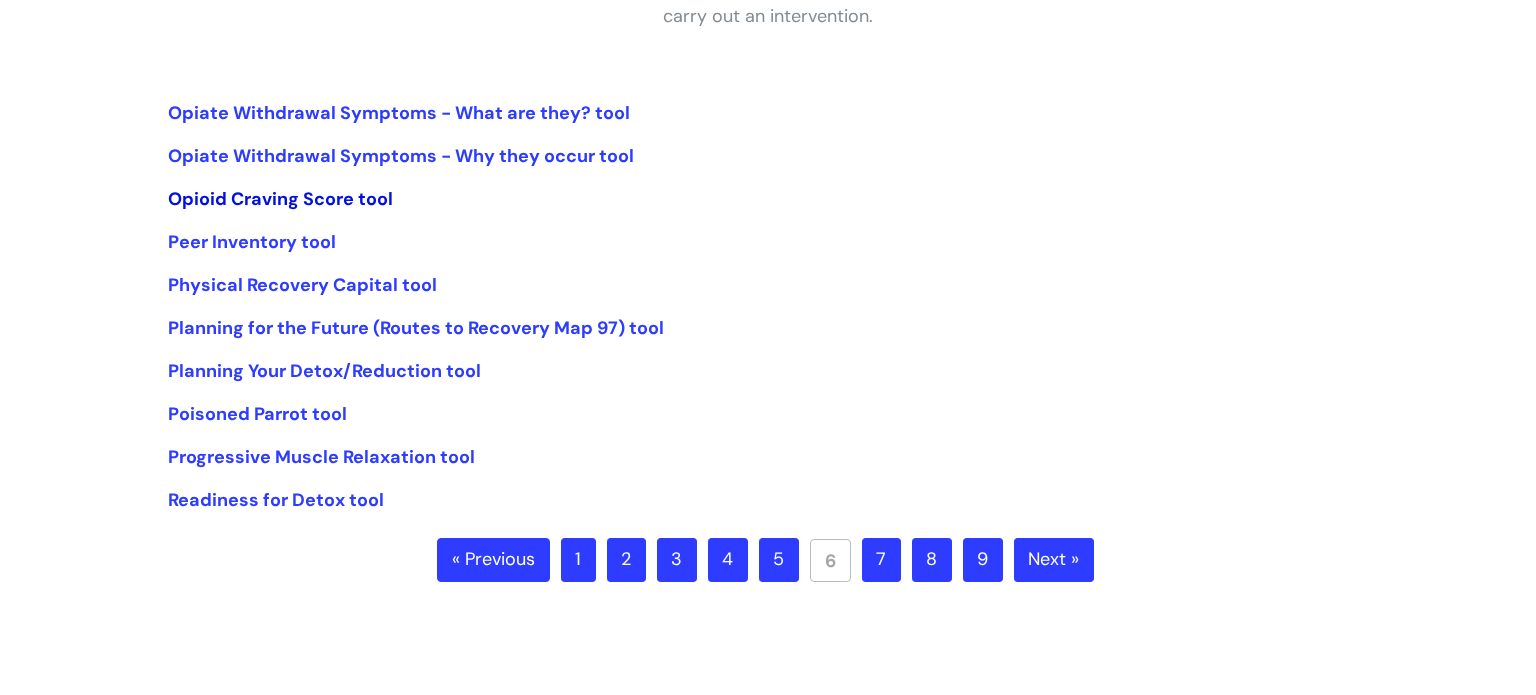 click on "Opioid Craving Score tool" at bounding box center [280, 199] 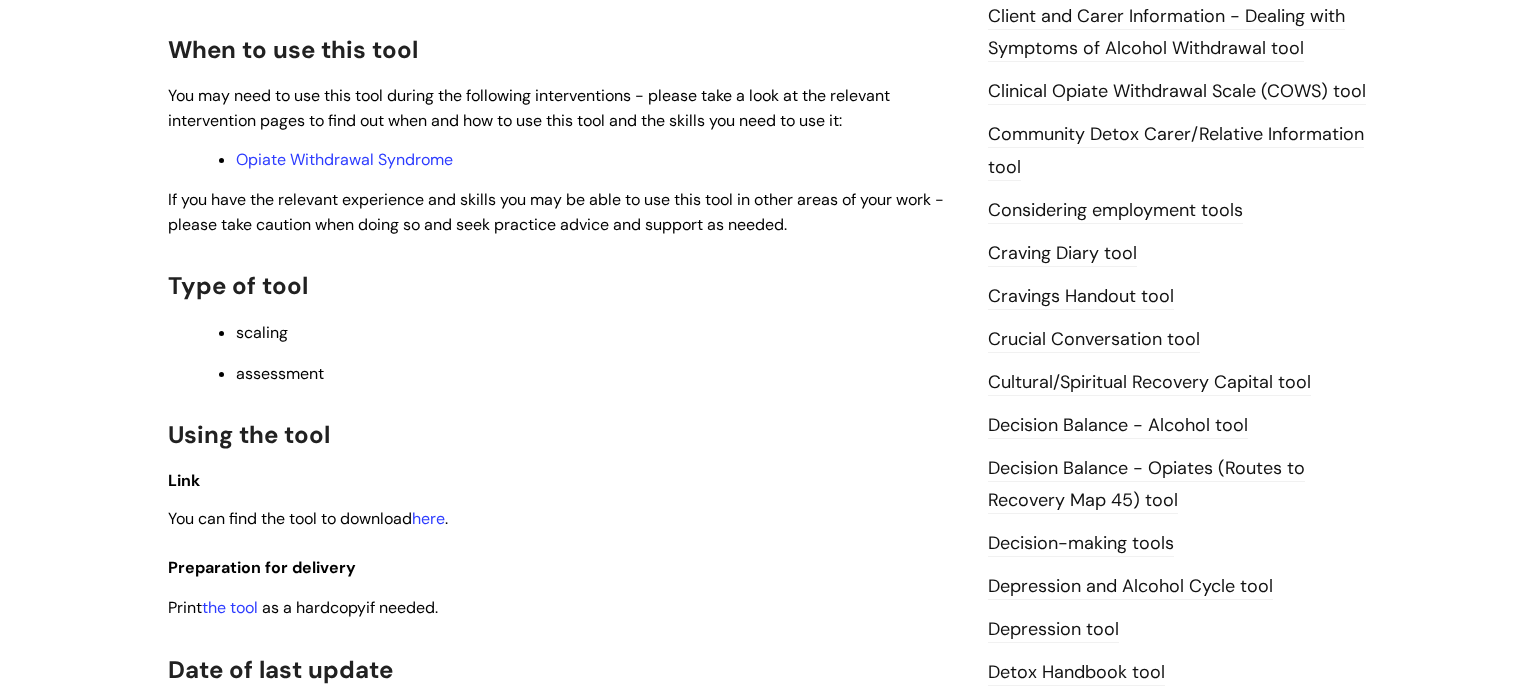 scroll, scrollTop: 630, scrollLeft: 0, axis: vertical 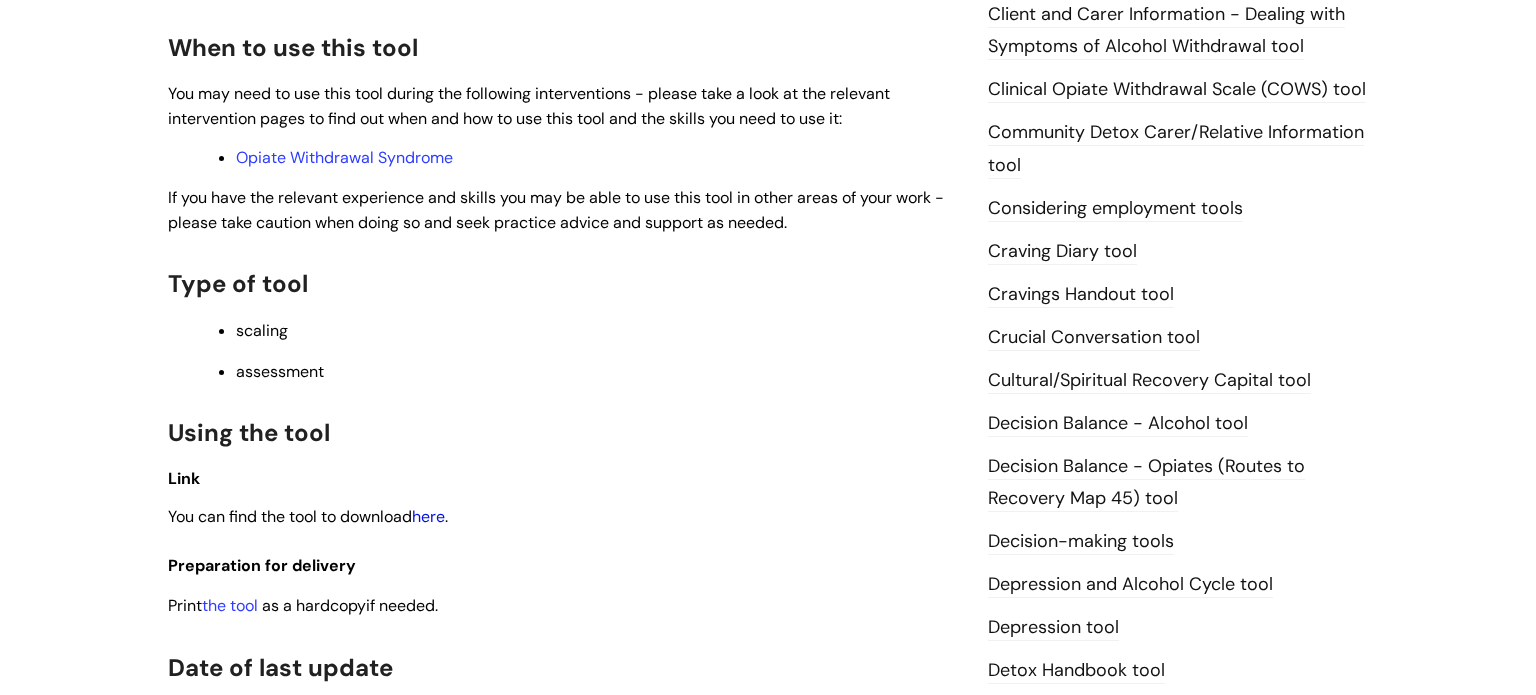 click on "here" at bounding box center (428, 516) 